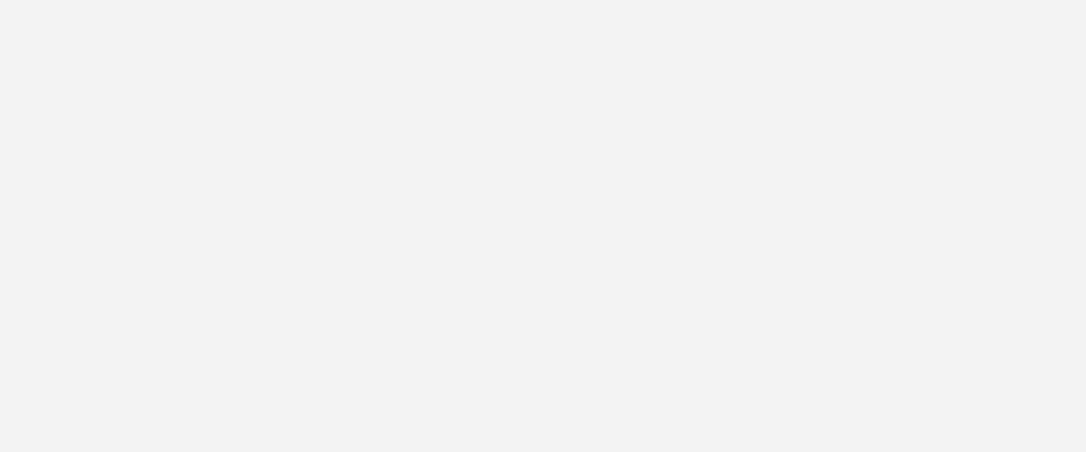 scroll, scrollTop: 0, scrollLeft: 0, axis: both 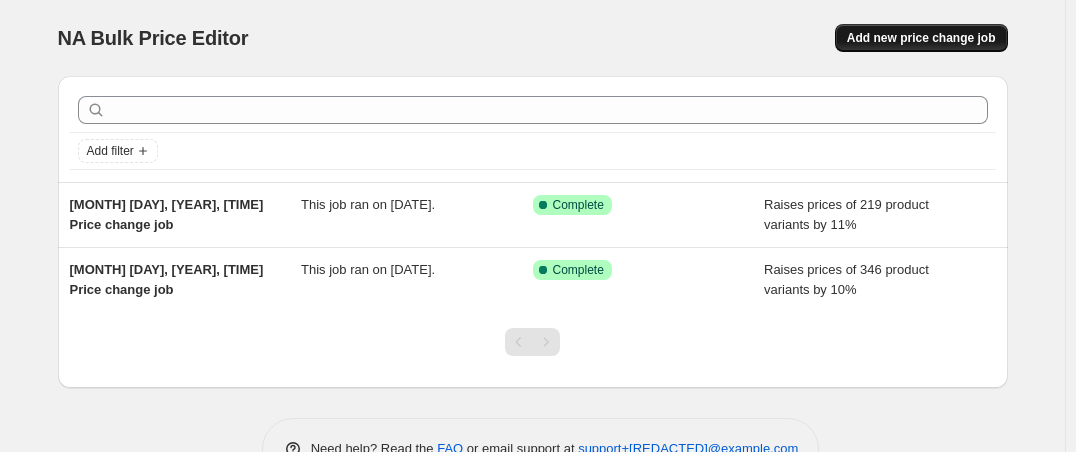 click on "Add new price change job" at bounding box center (921, 38) 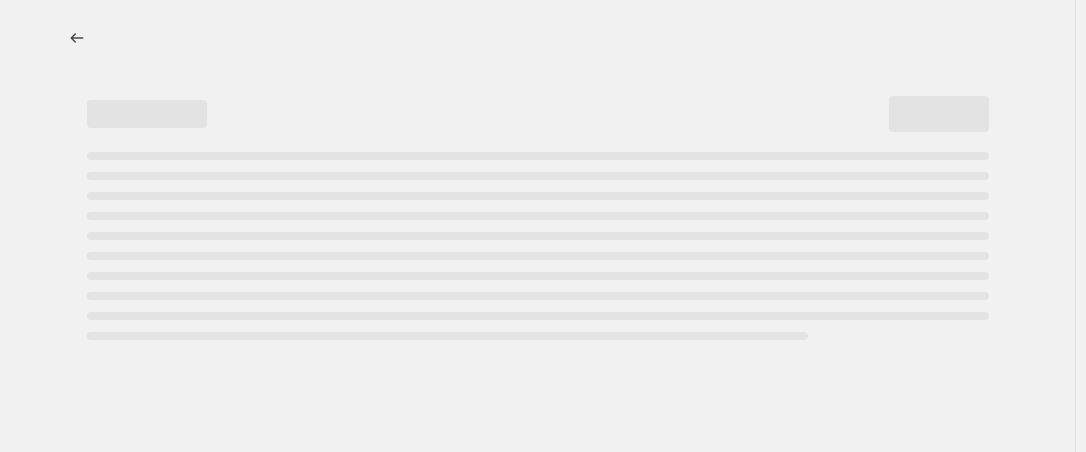 select on "percentage" 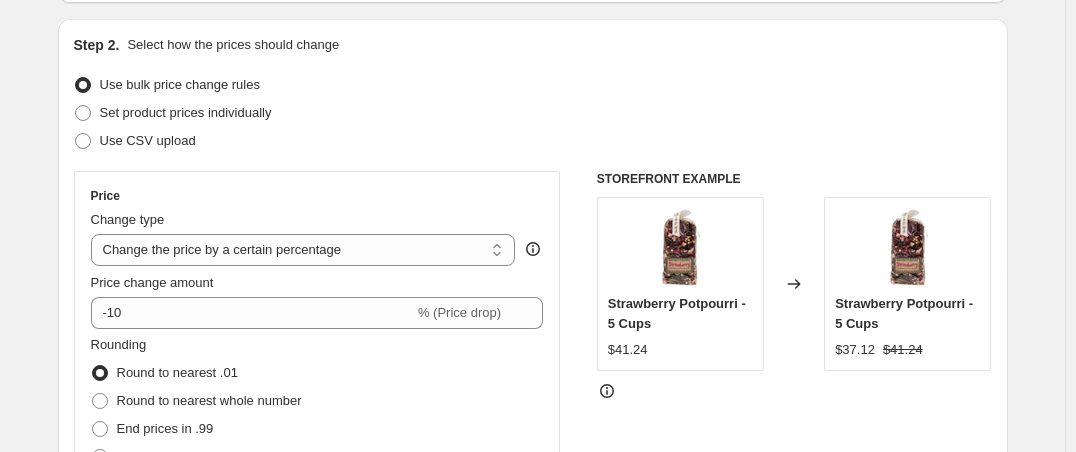 scroll, scrollTop: 217, scrollLeft: 0, axis: vertical 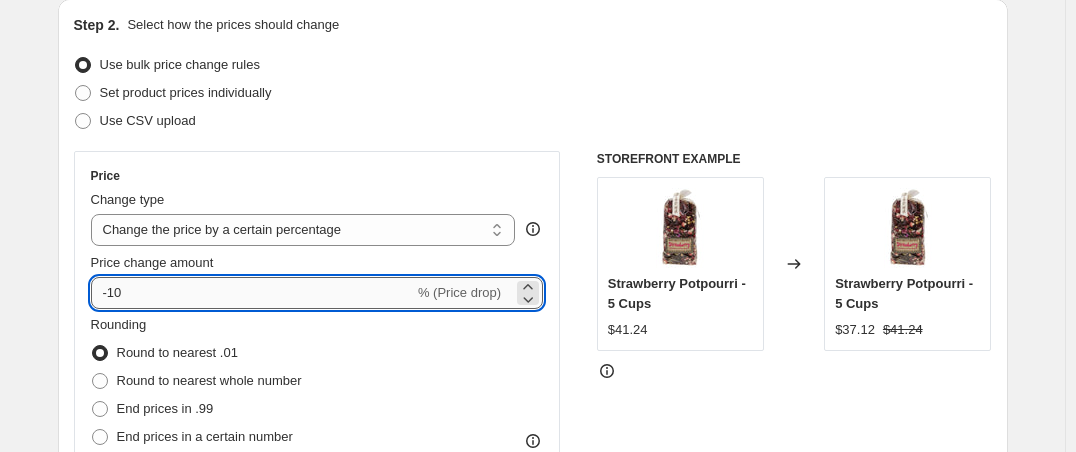 click on "-10" at bounding box center [252, 293] 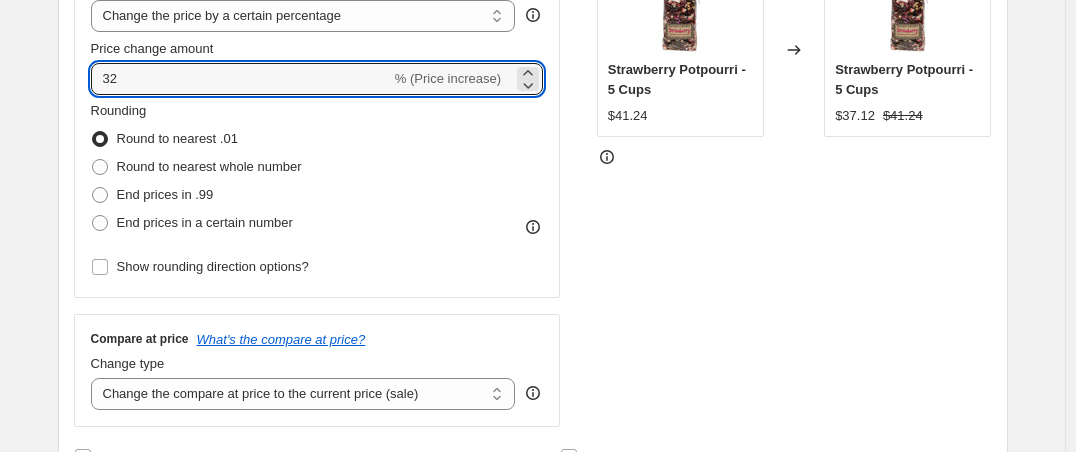 scroll, scrollTop: 441, scrollLeft: 0, axis: vertical 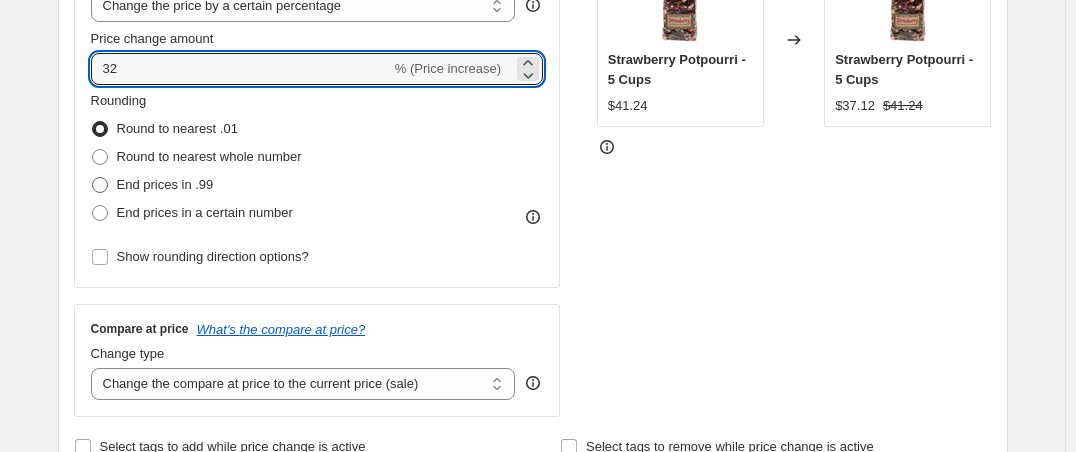 type on "32" 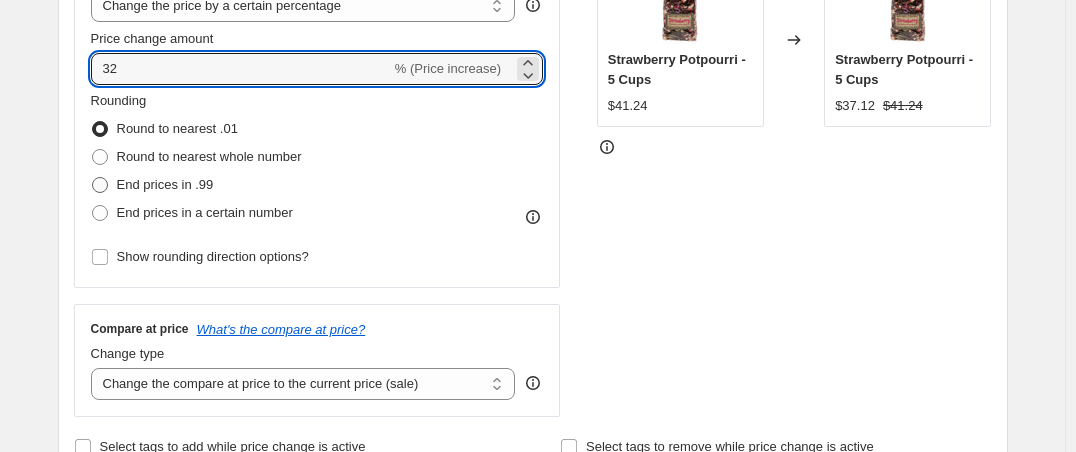 radio on "true" 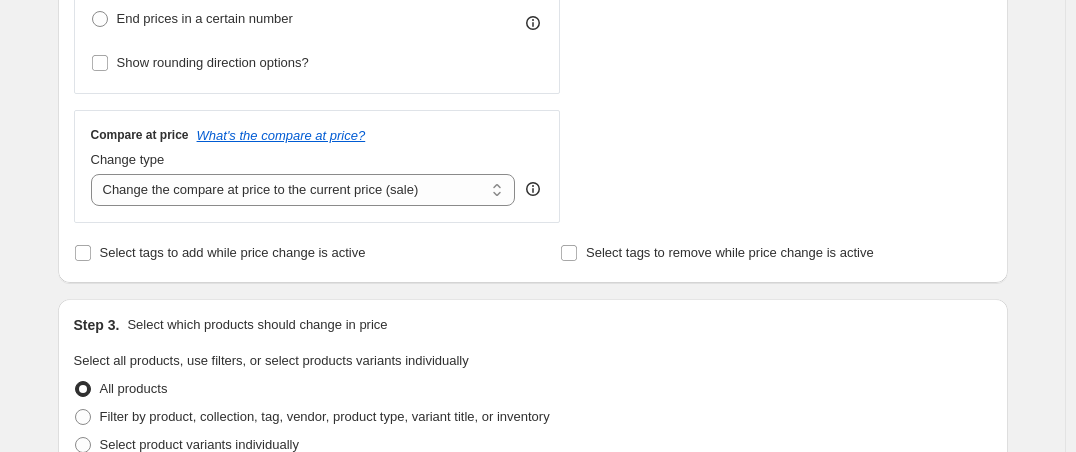 scroll, scrollTop: 639, scrollLeft: 0, axis: vertical 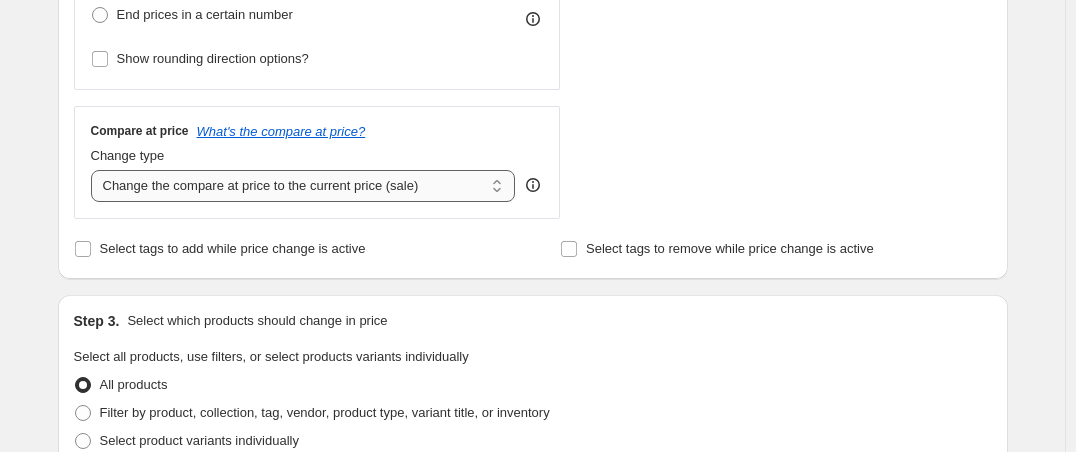 click on "Change the compare at price to the current price (sale) Change the compare at price to a certain amount Change the compare at price by a certain amount Change the compare at price by a certain percentage Change the compare at price by a certain amount relative to the actual price Change the compare at price by a certain percentage relative to the actual price Don't change the compare at price Remove the compare at price" at bounding box center [303, 186] 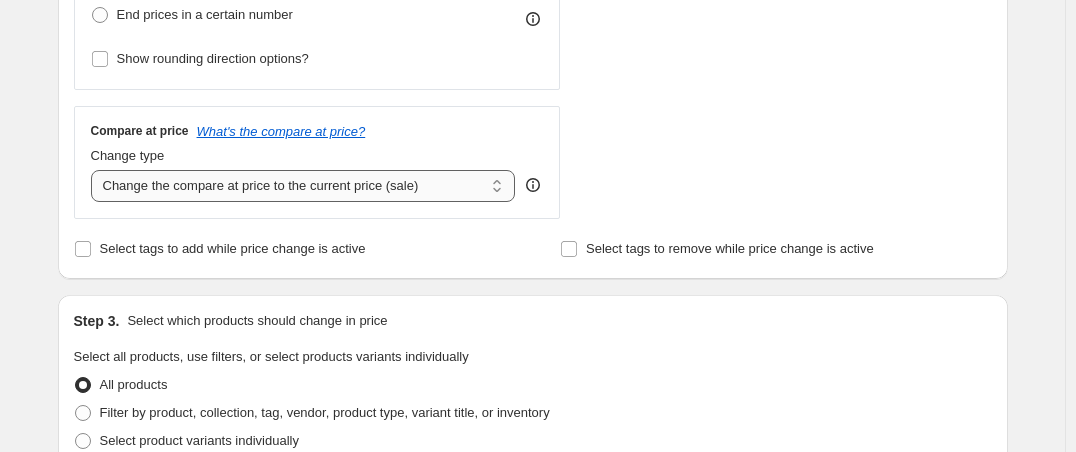 select on "no_change" 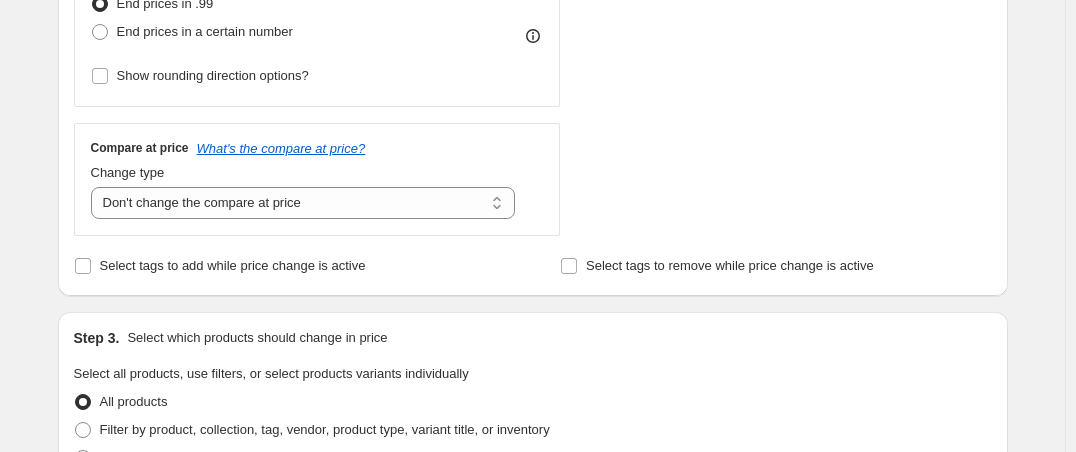 scroll, scrollTop: 584, scrollLeft: 0, axis: vertical 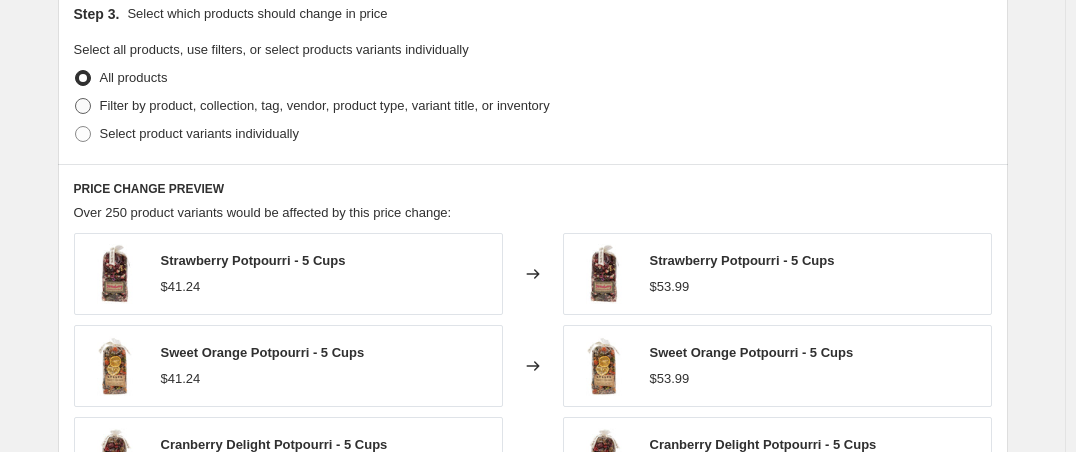 click at bounding box center [83, 106] 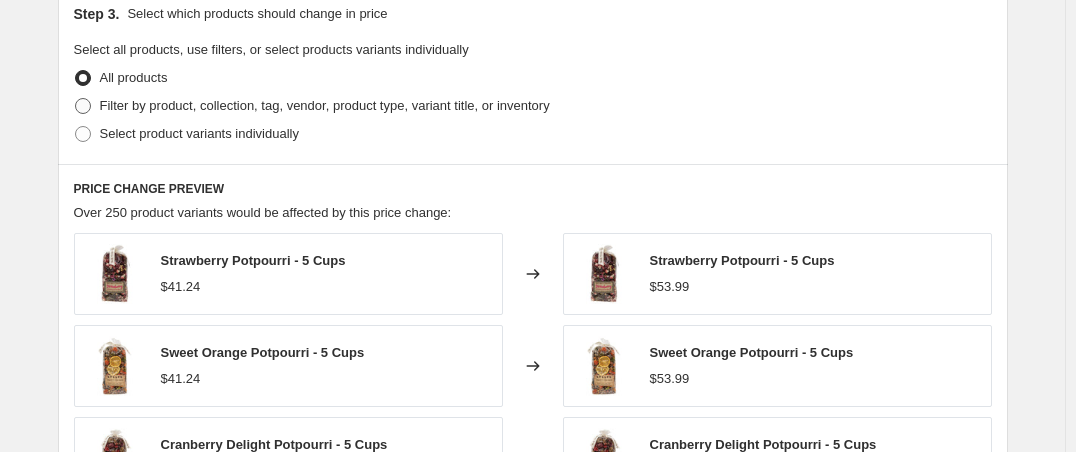 radio on "true" 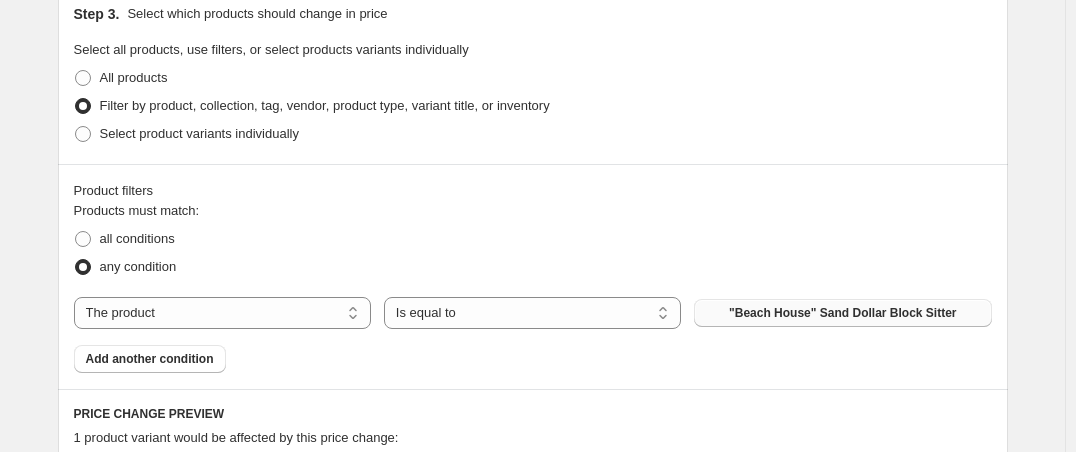 click on ""Beach House" Sand Dollar Block Sitter" at bounding box center (842, 313) 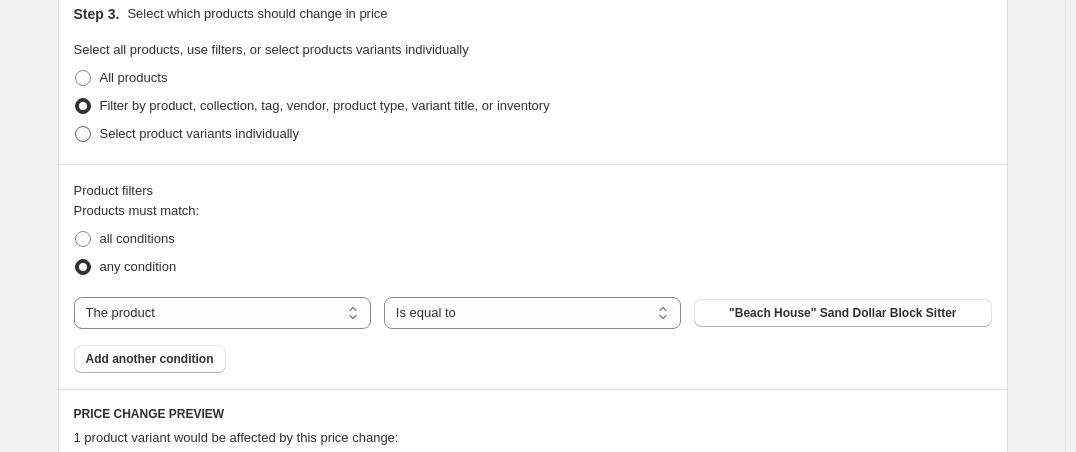 click at bounding box center (83, 134) 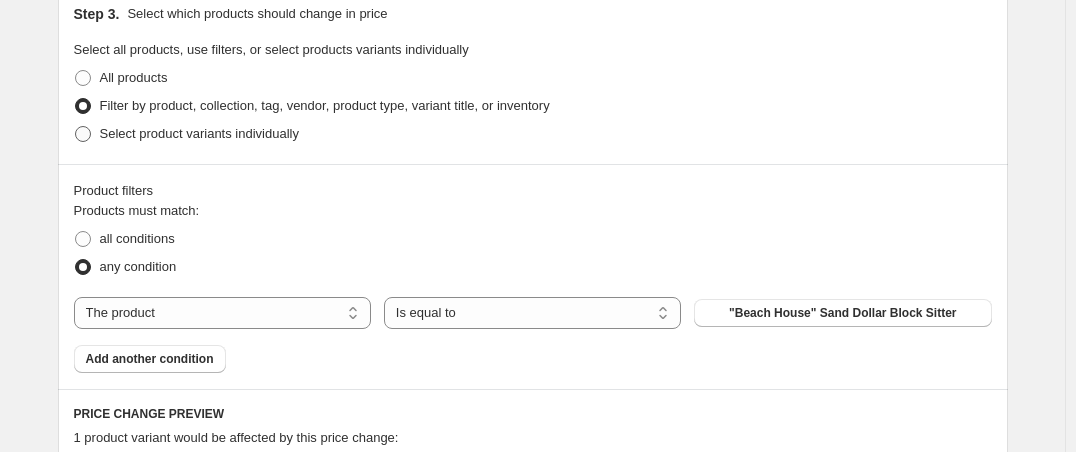 radio on "true" 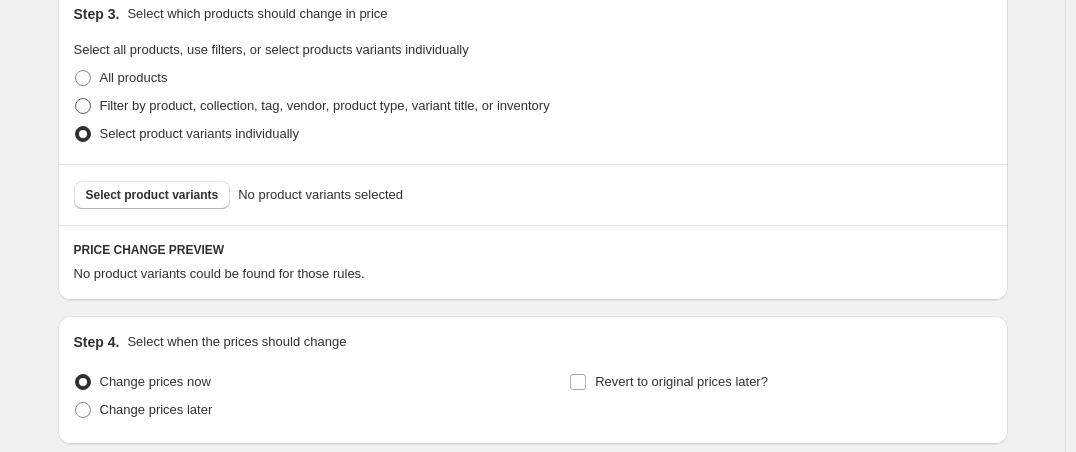 click at bounding box center [83, 106] 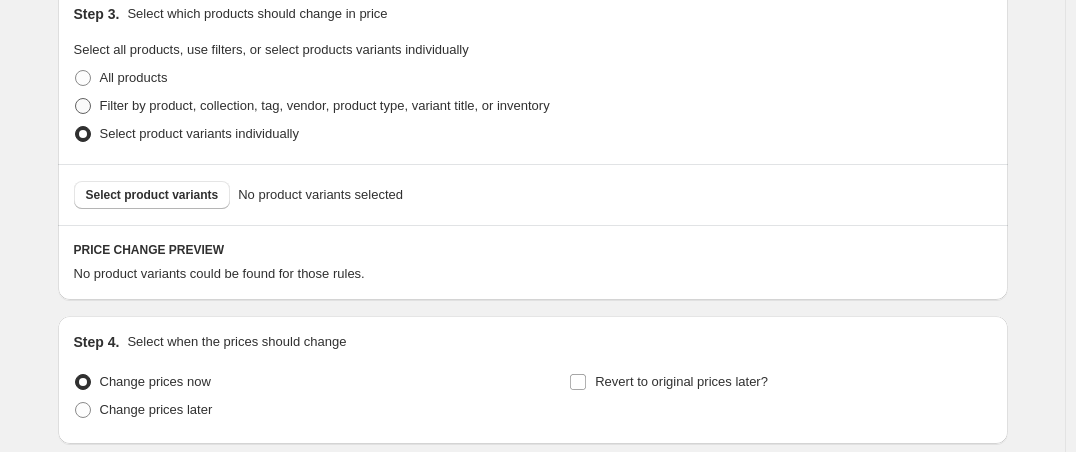 radio on "true" 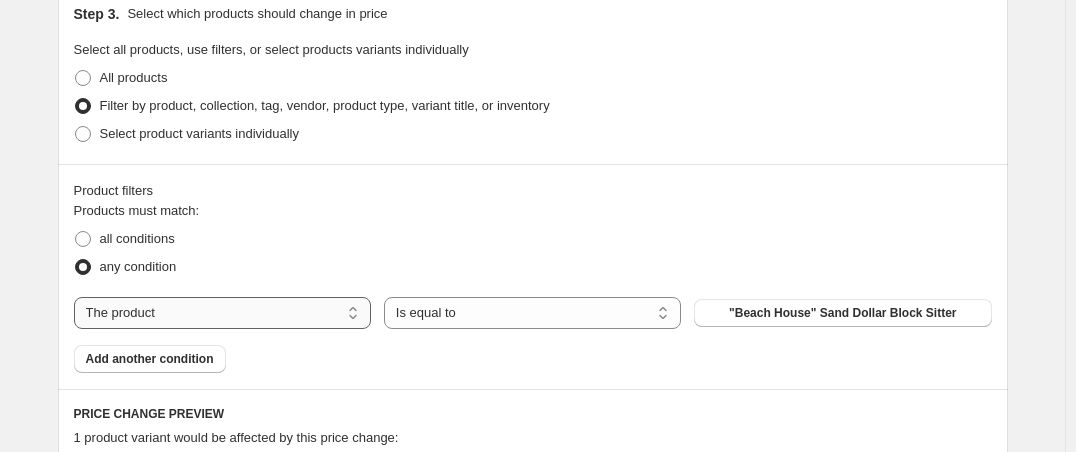 click on "The product The product's collection The product's tag The product's vendor The product's type The product's status The variant's title Inventory quantity" at bounding box center [222, 313] 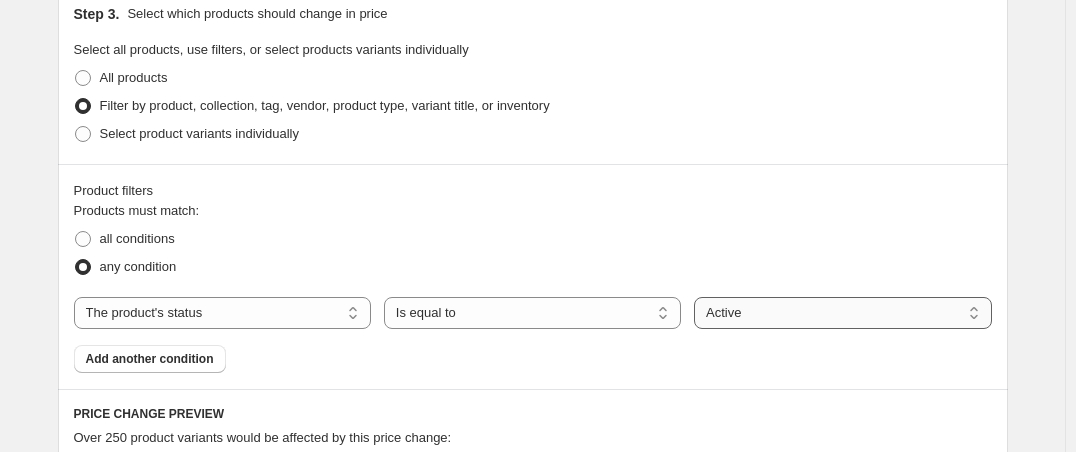 click on "Active Draft Archived" at bounding box center (842, 313) 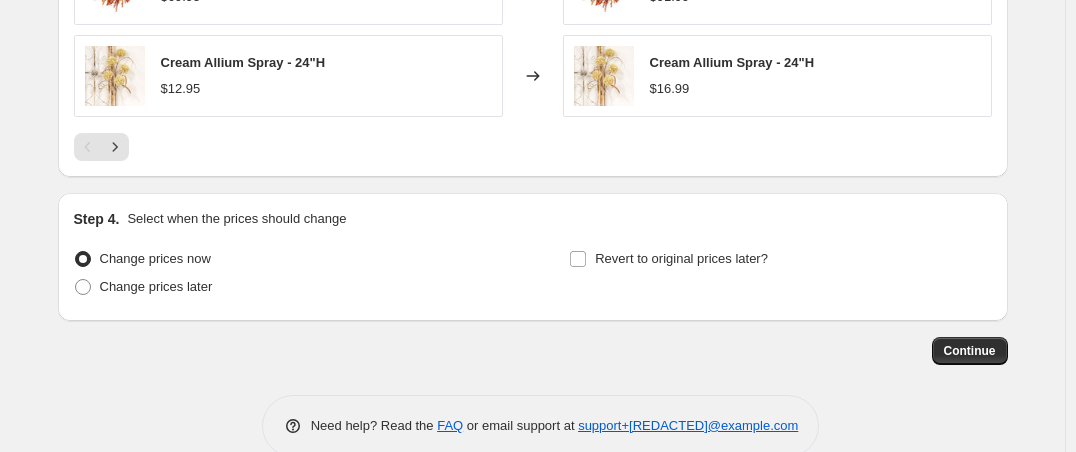 scroll, scrollTop: 1766, scrollLeft: 0, axis: vertical 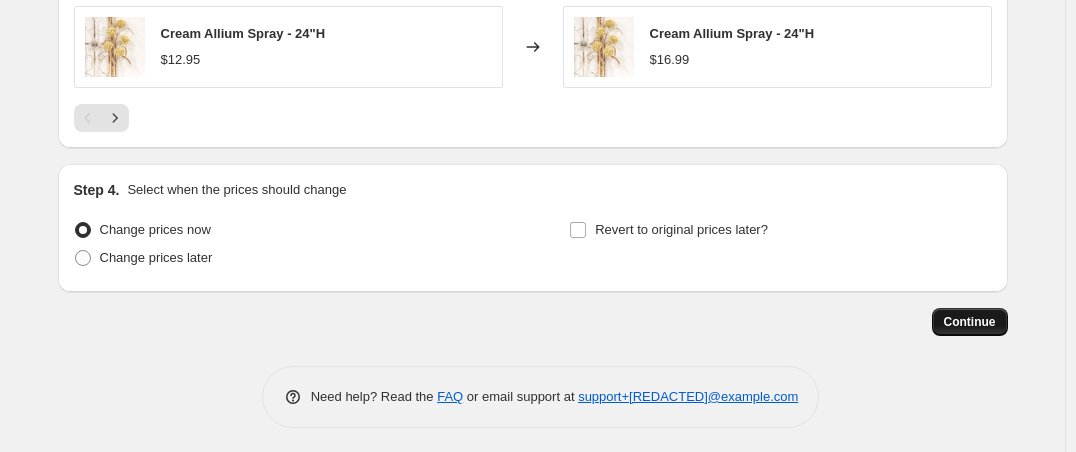 click on "Continue" at bounding box center [970, 322] 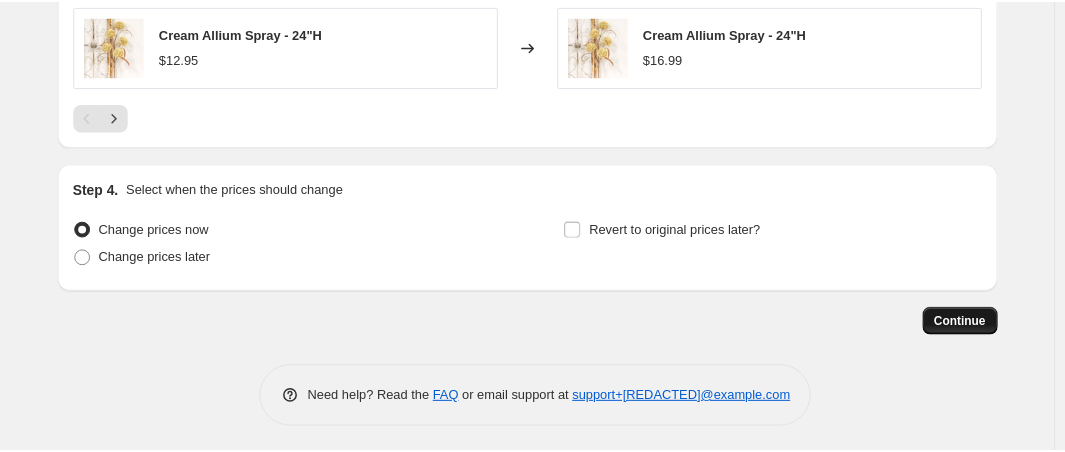 scroll, scrollTop: 0, scrollLeft: 0, axis: both 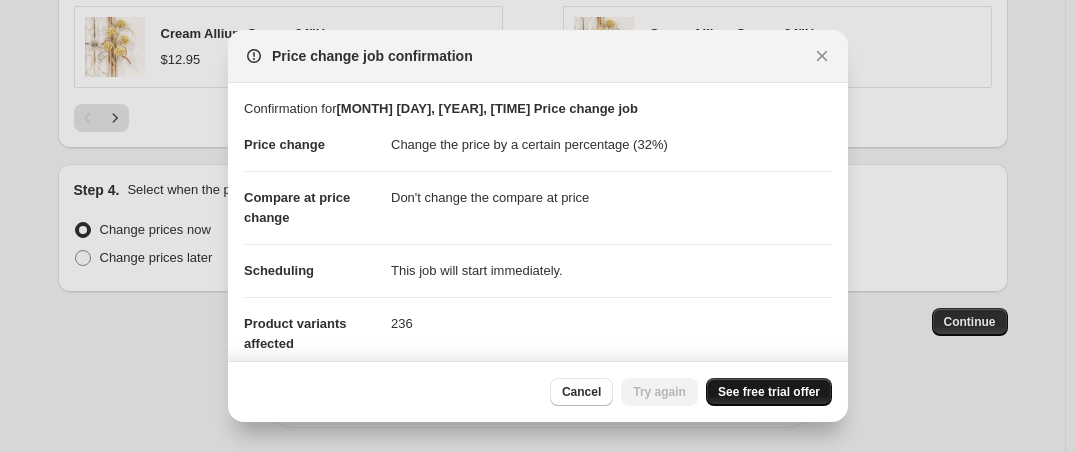 click on "See free trial offer" at bounding box center (769, 392) 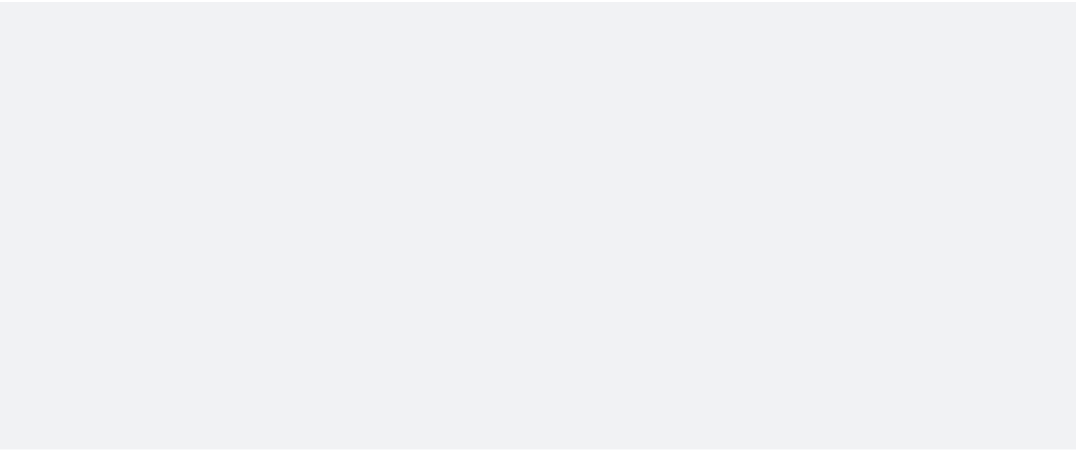 scroll, scrollTop: 0, scrollLeft: 0, axis: both 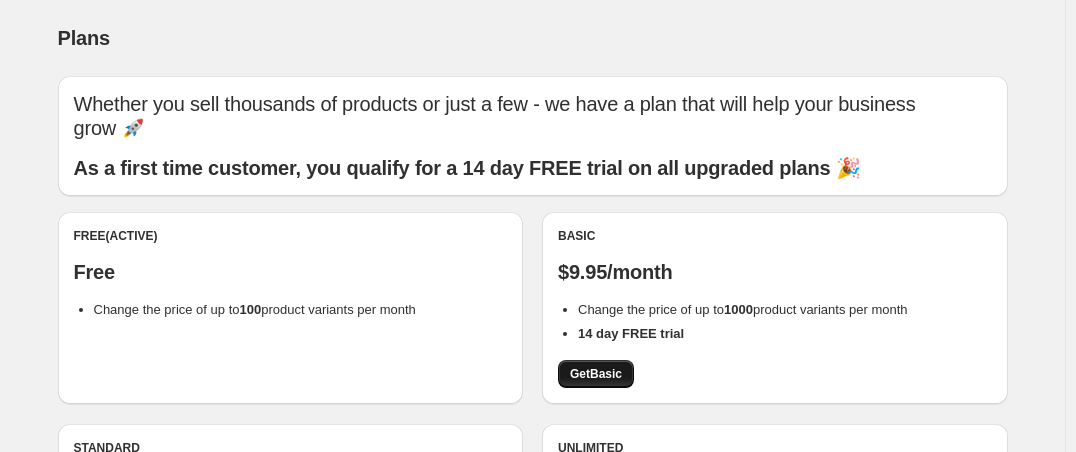 click on "Get  Basic" at bounding box center [596, 374] 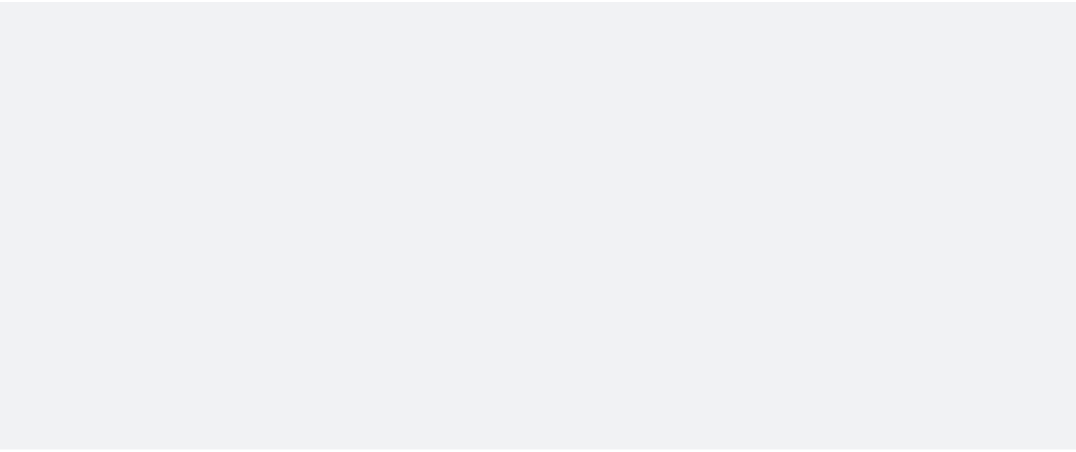scroll, scrollTop: 0, scrollLeft: 0, axis: both 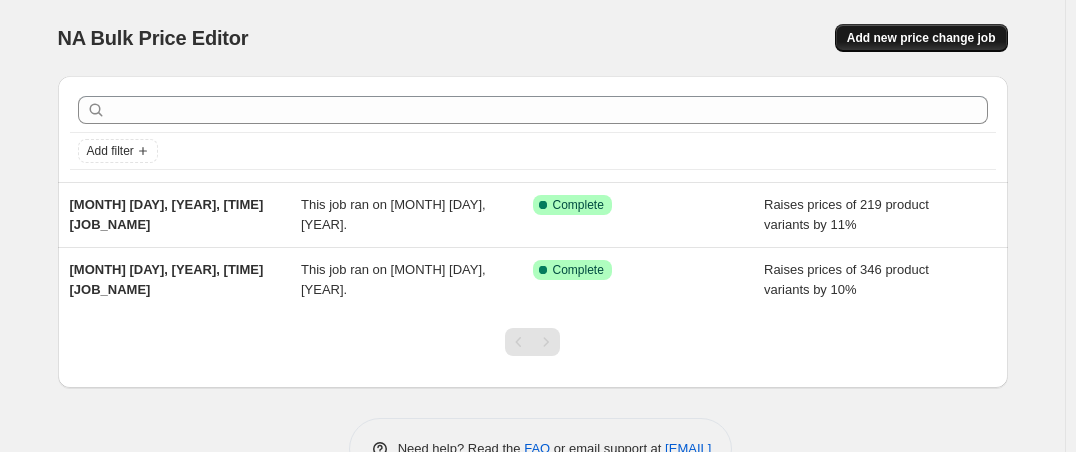 click on "Add new price change job" at bounding box center (921, 38) 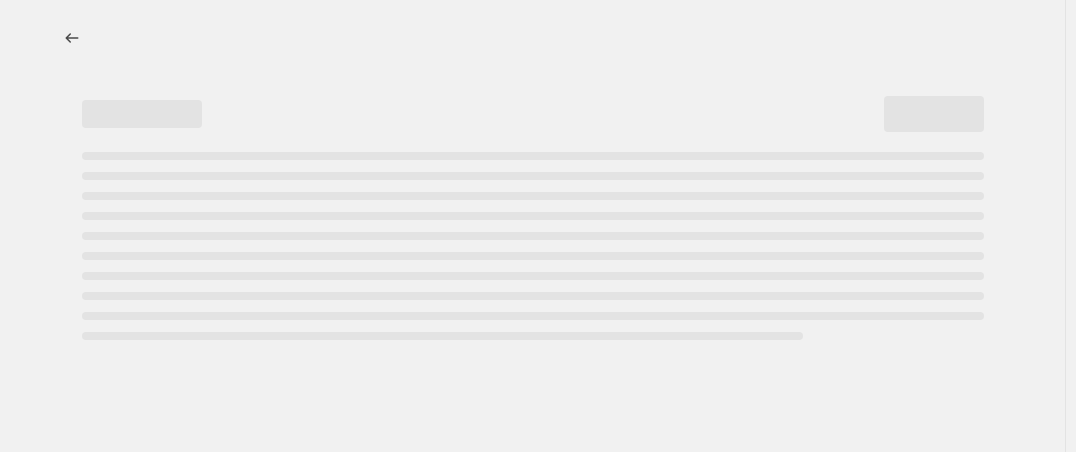 select on "percentage" 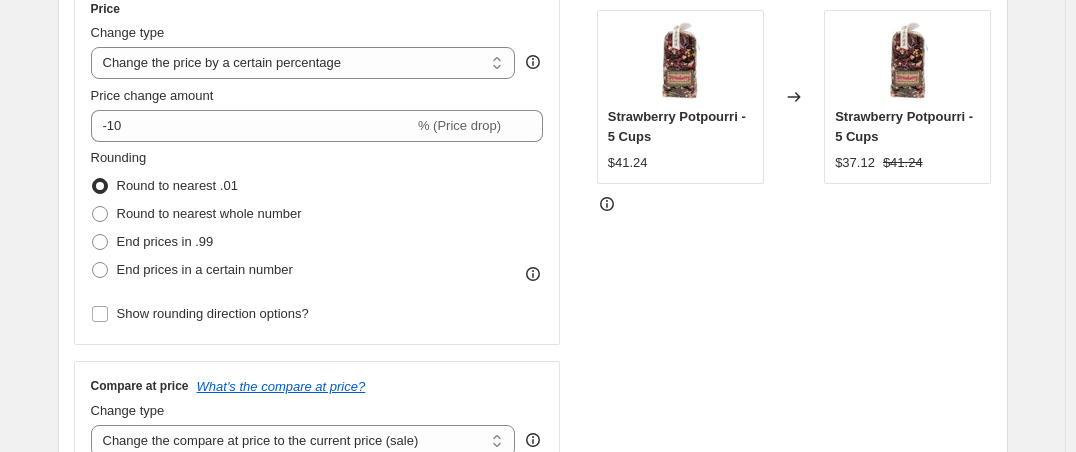 scroll, scrollTop: 0, scrollLeft: 0, axis: both 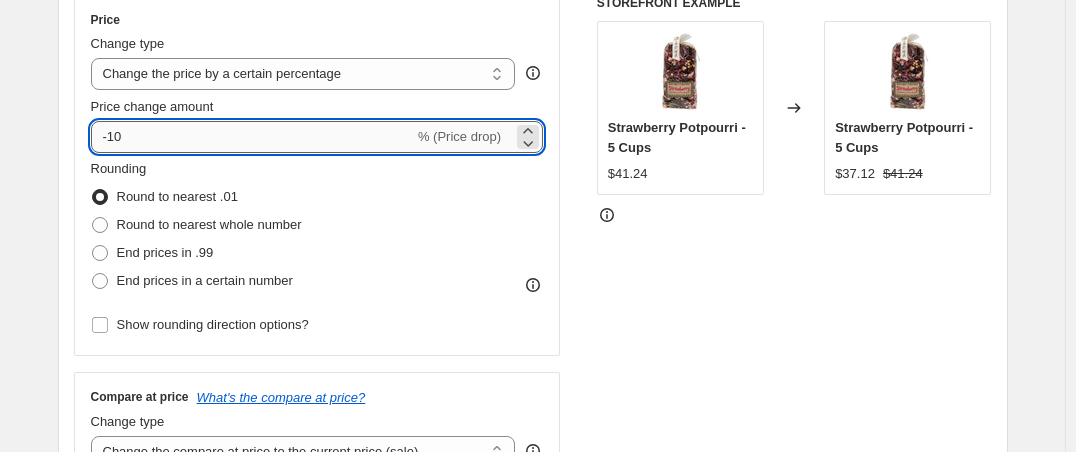 click on "-10" at bounding box center [252, 137] 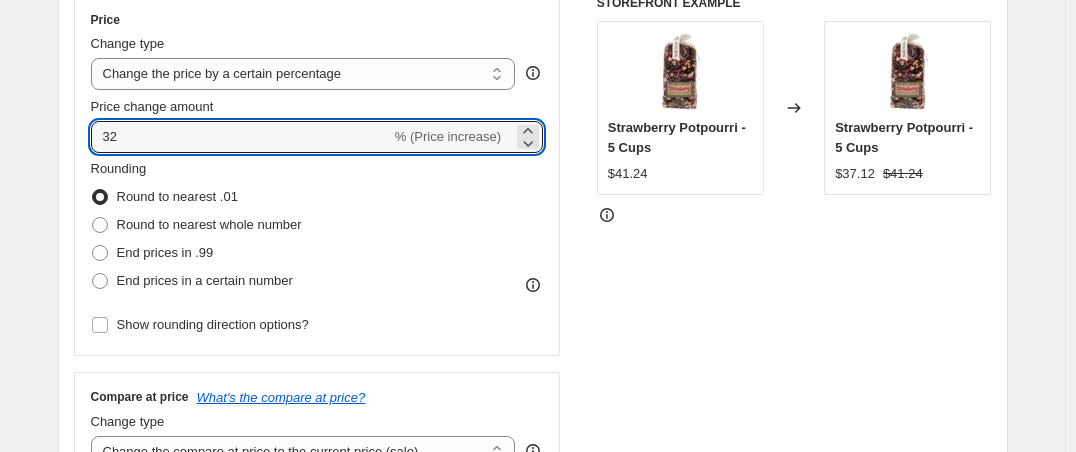 type on "32" 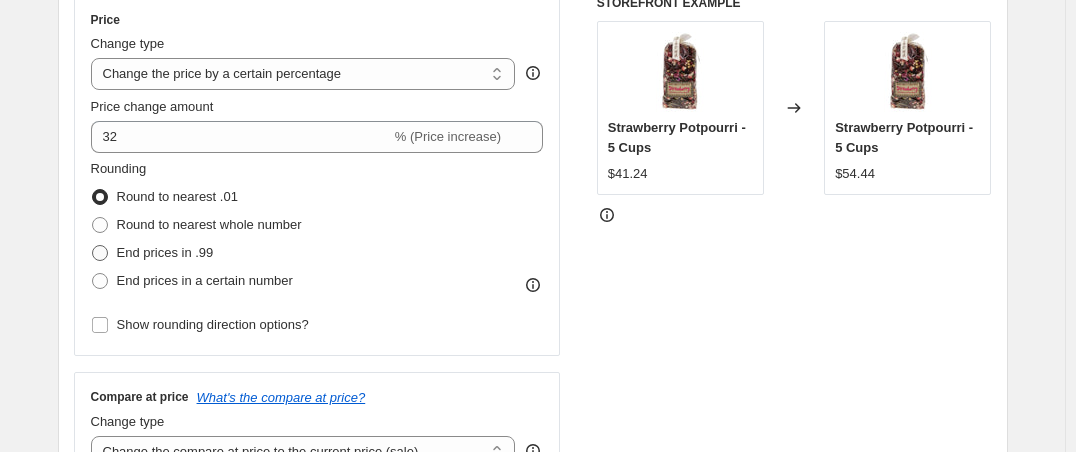 click at bounding box center (100, 253) 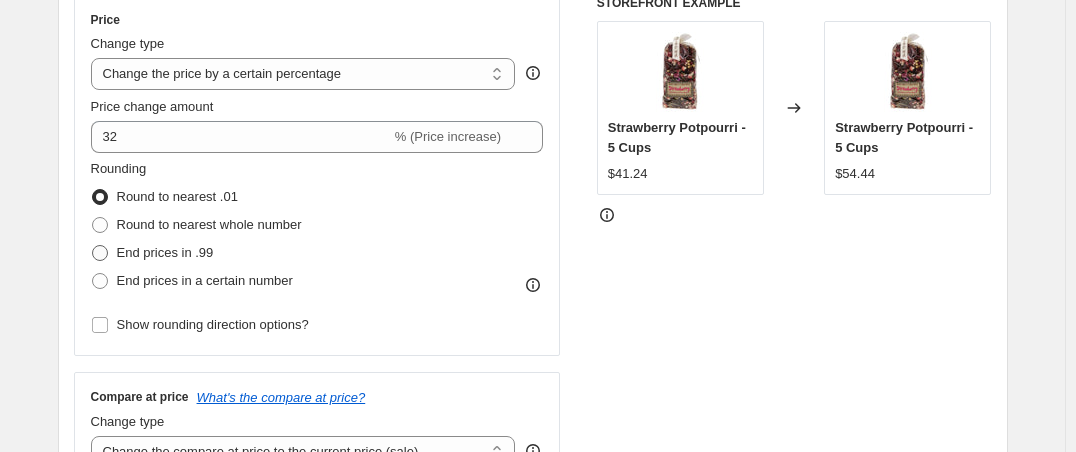 radio on "true" 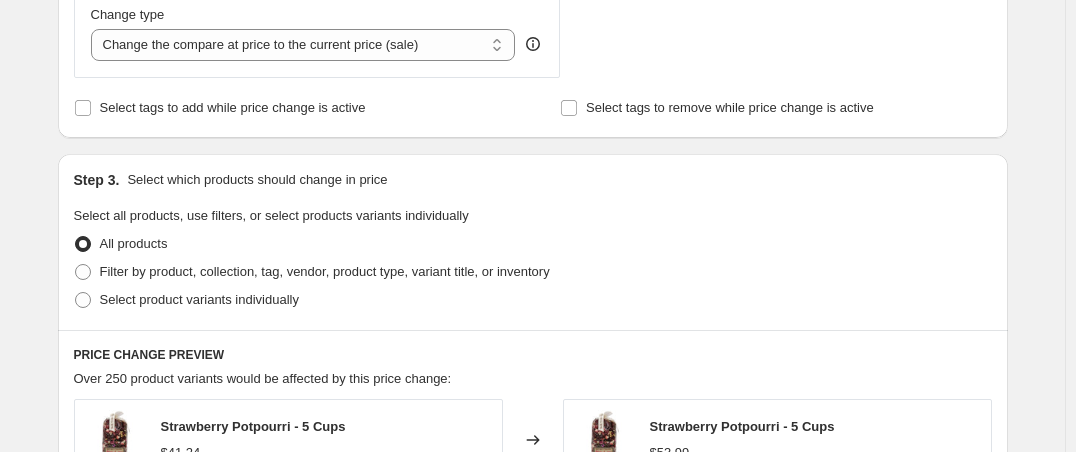 scroll, scrollTop: 786, scrollLeft: 0, axis: vertical 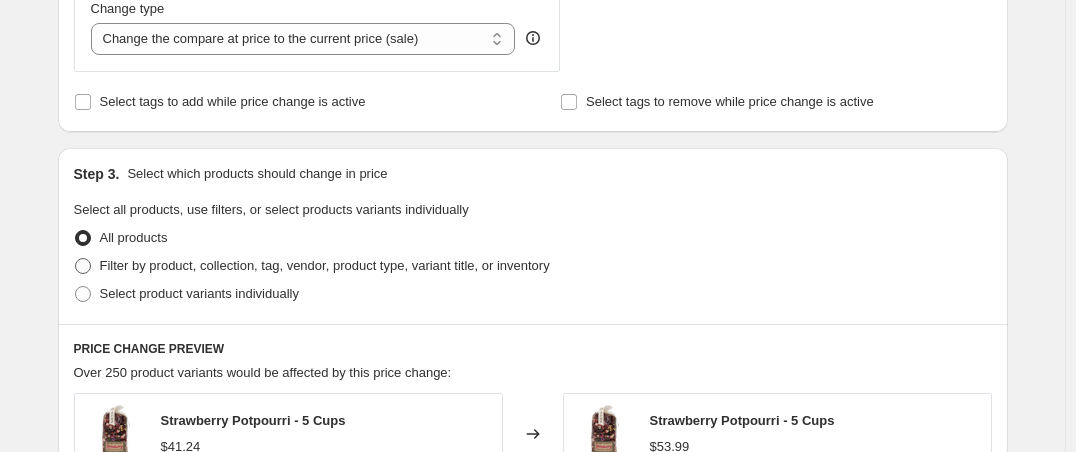 click at bounding box center (83, 266) 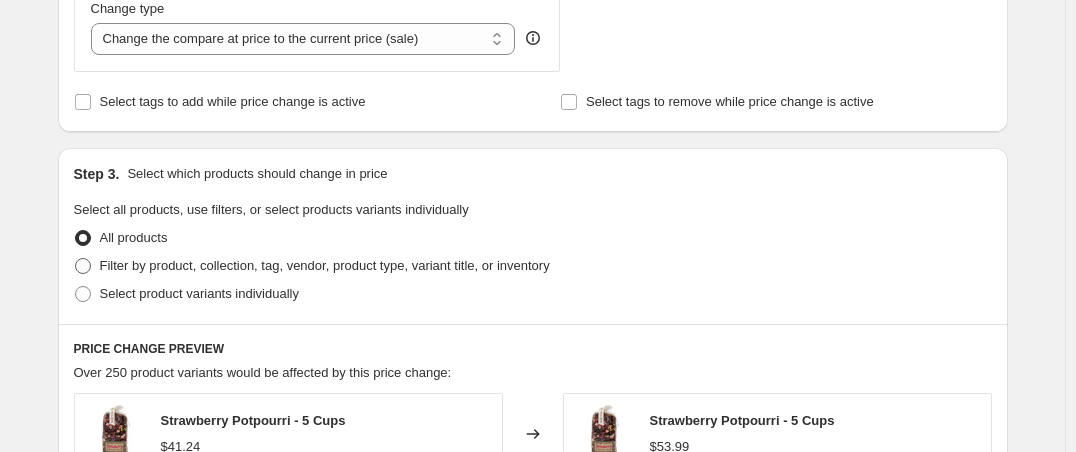radio on "true" 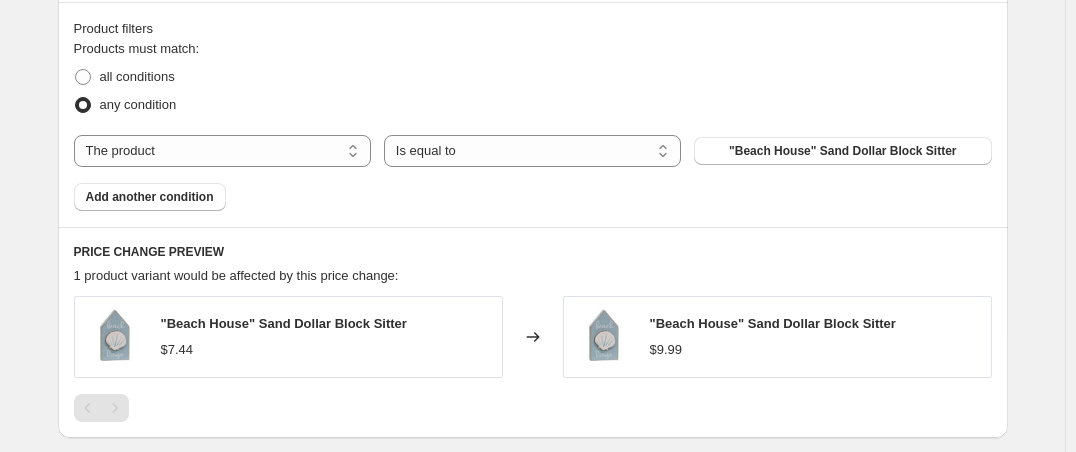 scroll, scrollTop: 1126, scrollLeft: 0, axis: vertical 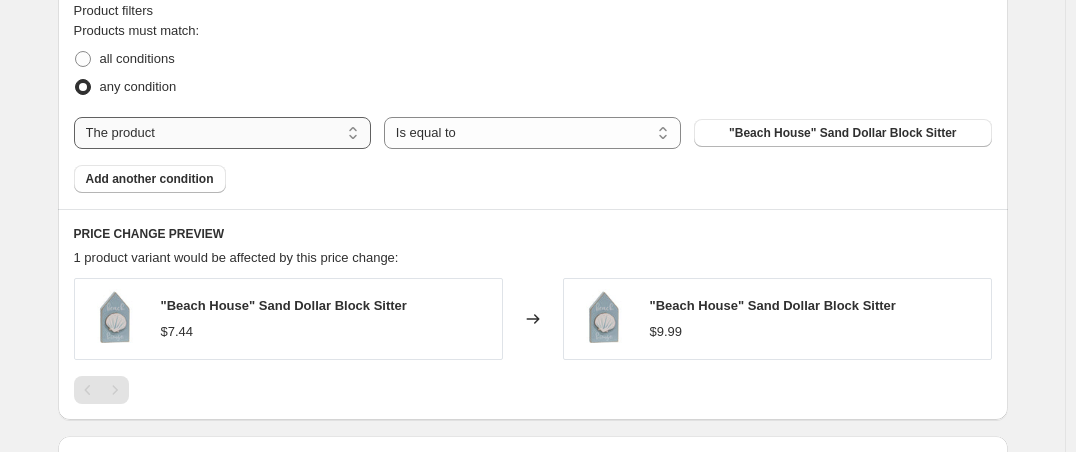click on "The product The product's collection The product's tag The product's vendor The product's type The product's status The variant's title Inventory quantity" at bounding box center (222, 133) 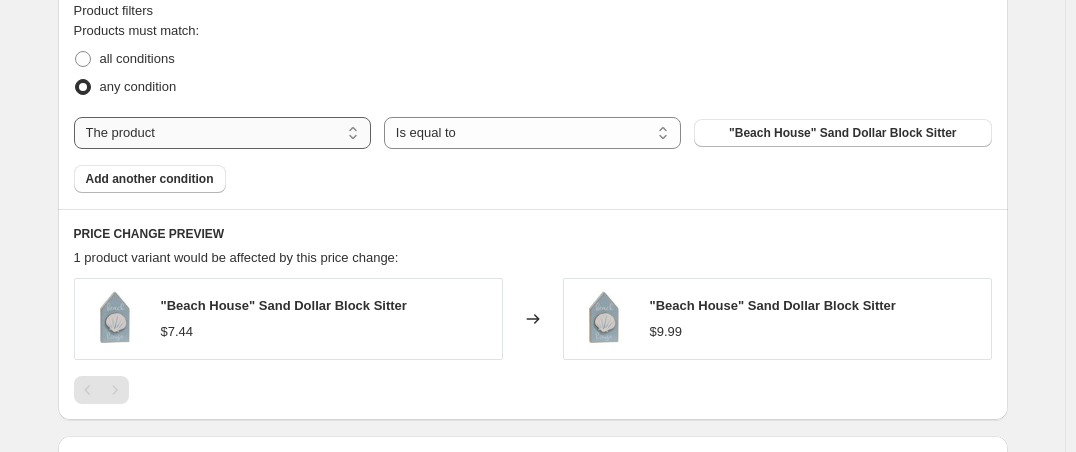 select on "product_status" 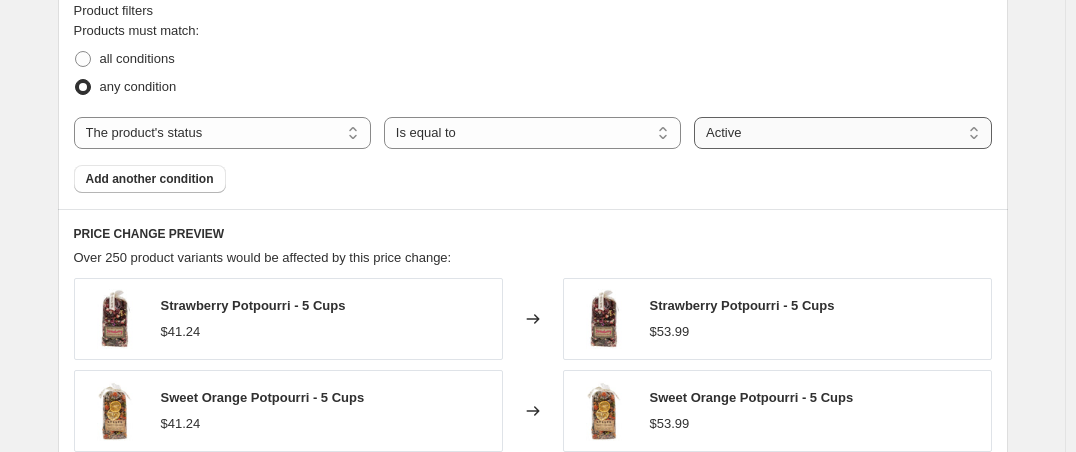 click on "Active Draft Archived" at bounding box center (842, 133) 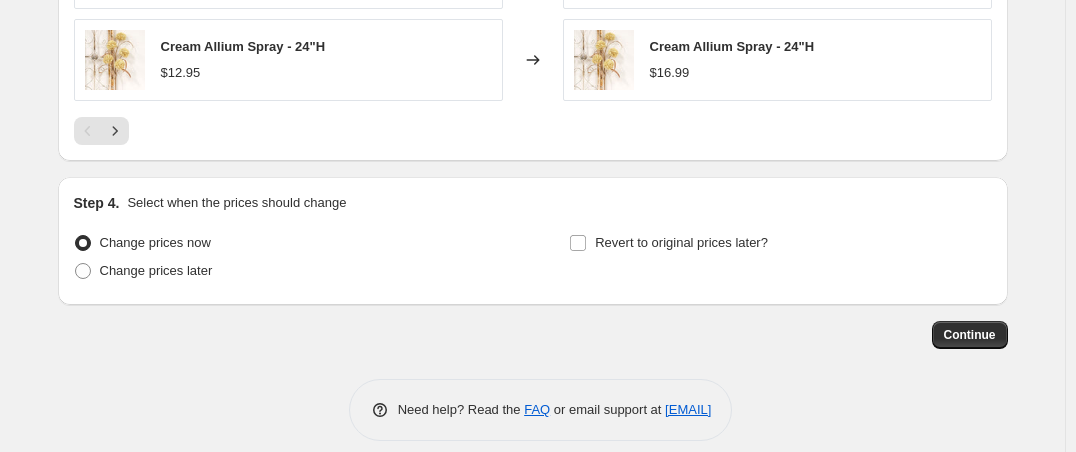scroll, scrollTop: 1766, scrollLeft: 0, axis: vertical 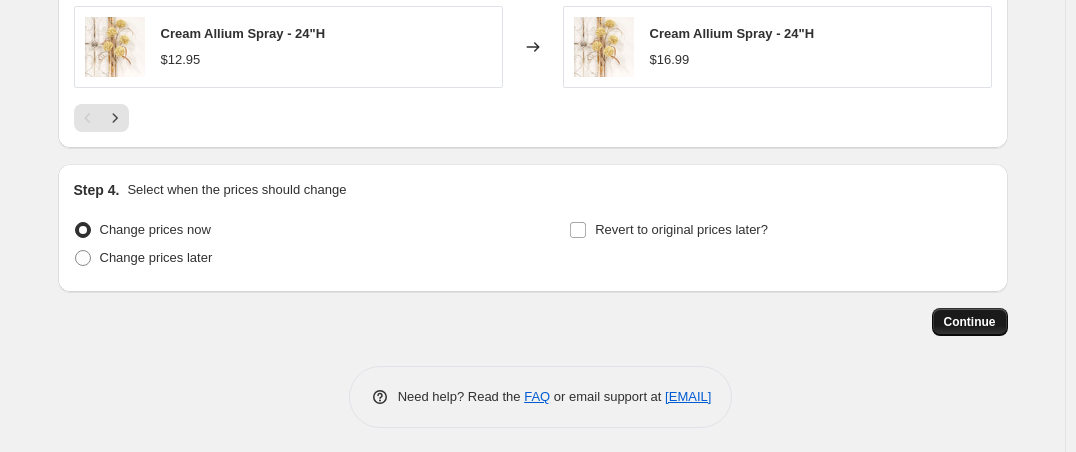 click on "Continue" at bounding box center [970, 322] 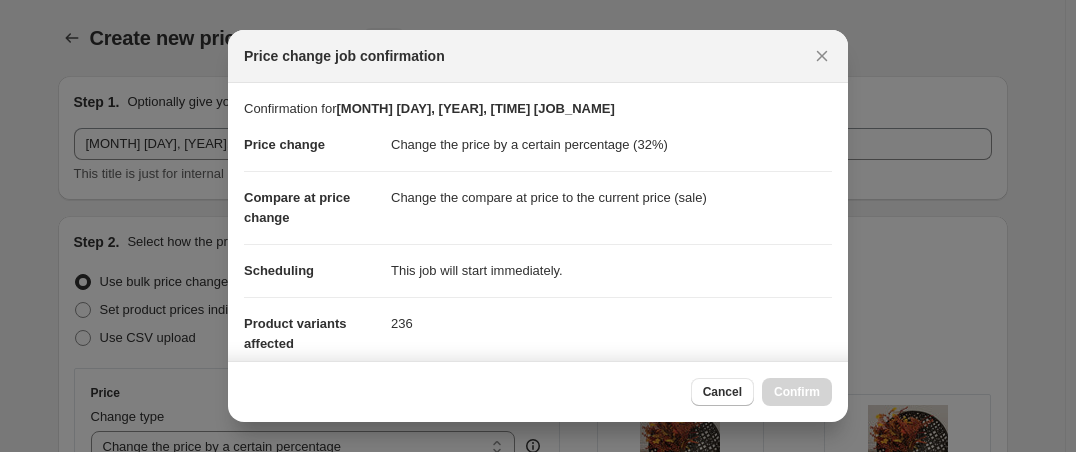 scroll, scrollTop: 0, scrollLeft: 0, axis: both 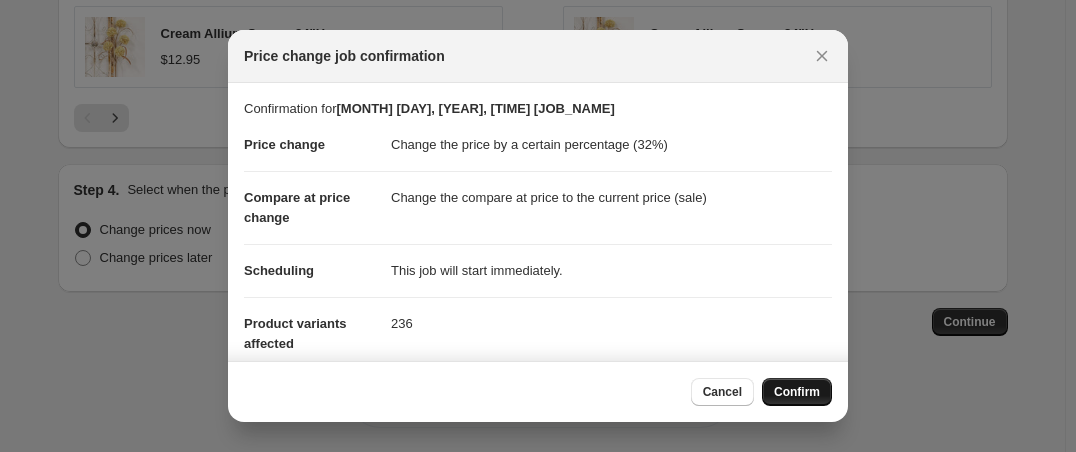 click on "Confirm" at bounding box center (797, 392) 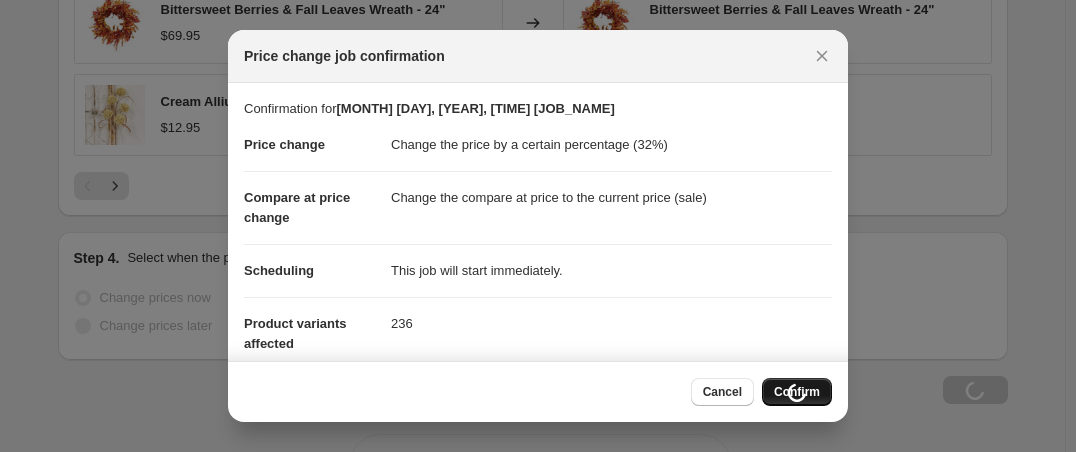 scroll, scrollTop: 1834, scrollLeft: 0, axis: vertical 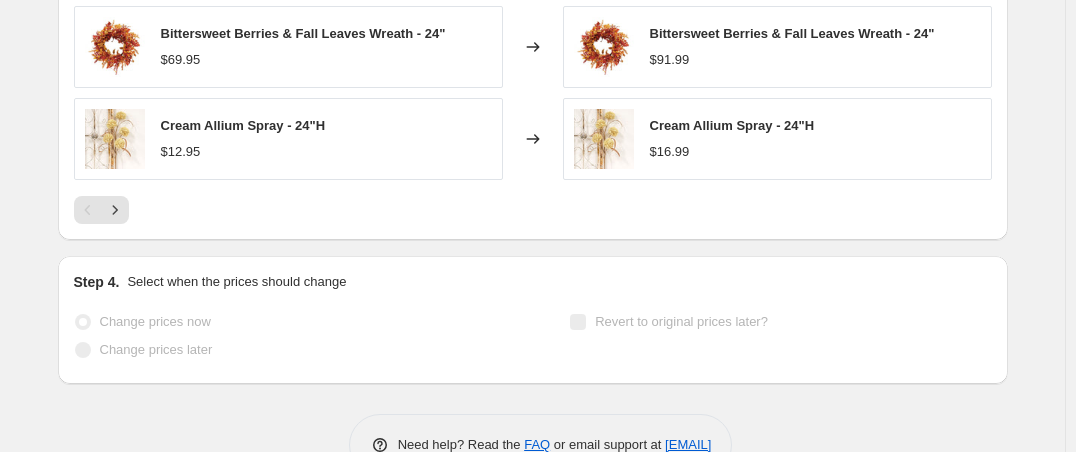 select on "percentage" 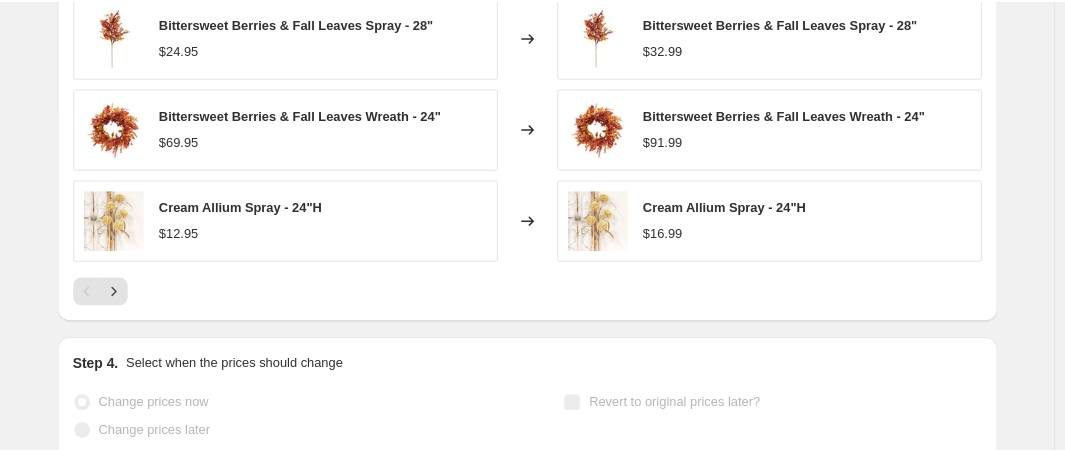 scroll, scrollTop: 0, scrollLeft: 0, axis: both 